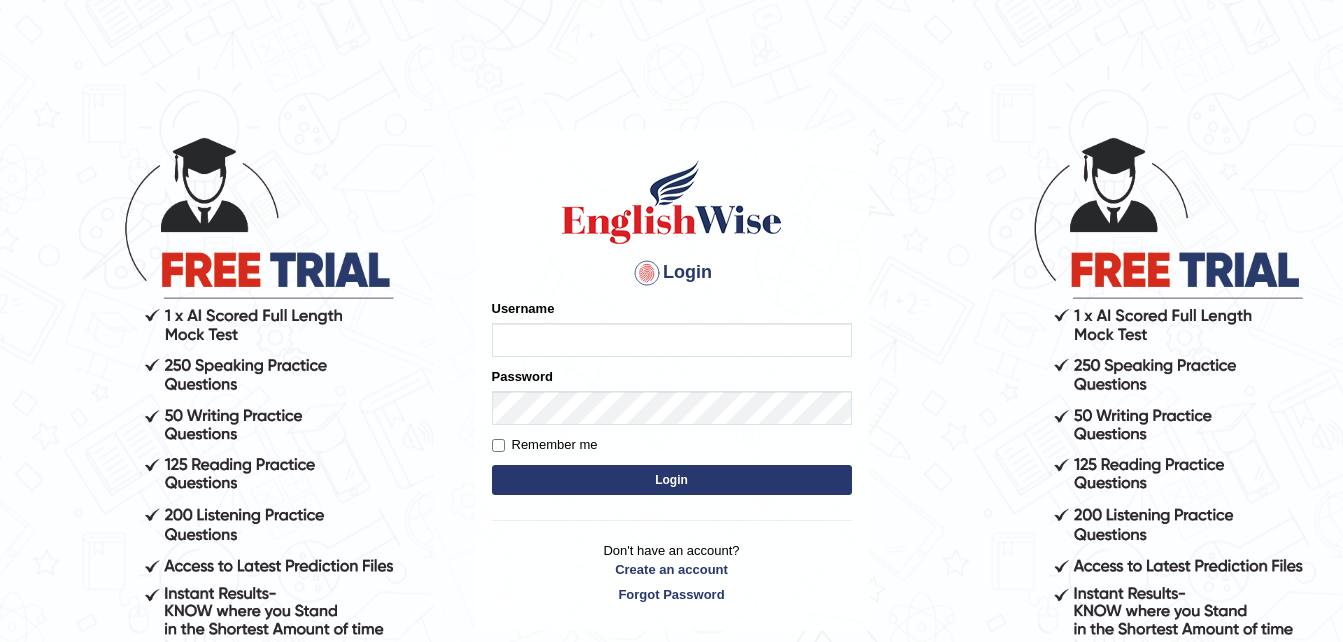 scroll, scrollTop: 0, scrollLeft: 0, axis: both 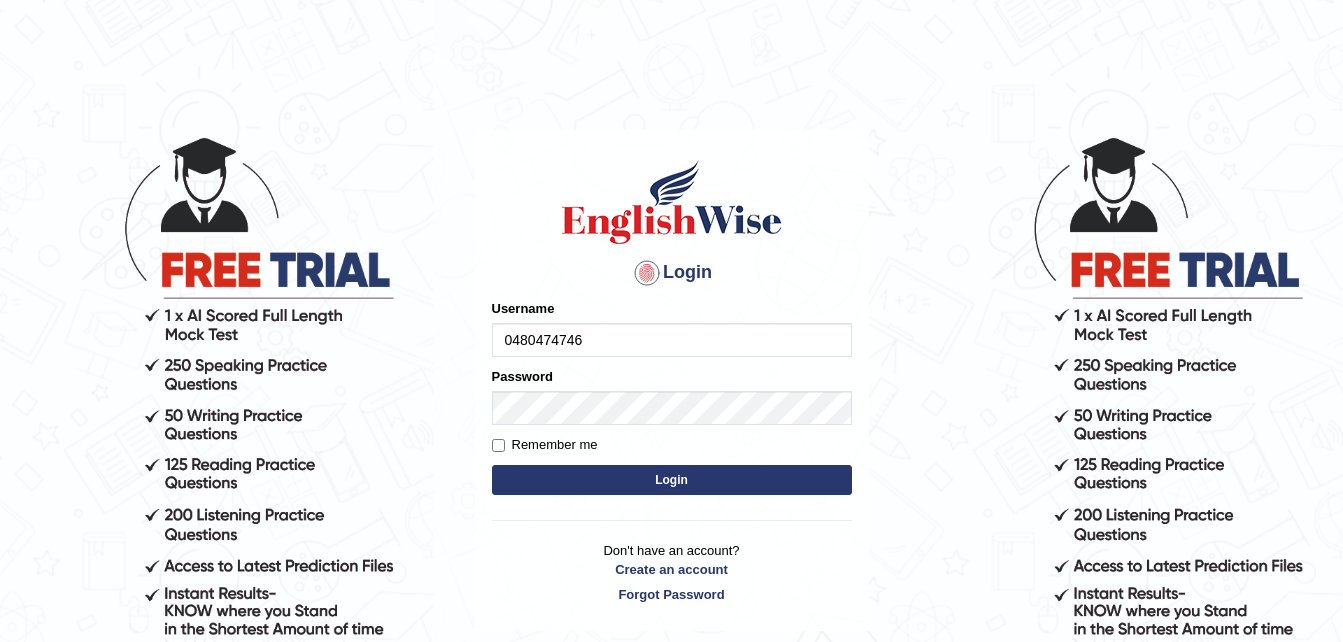 type on "0480474746" 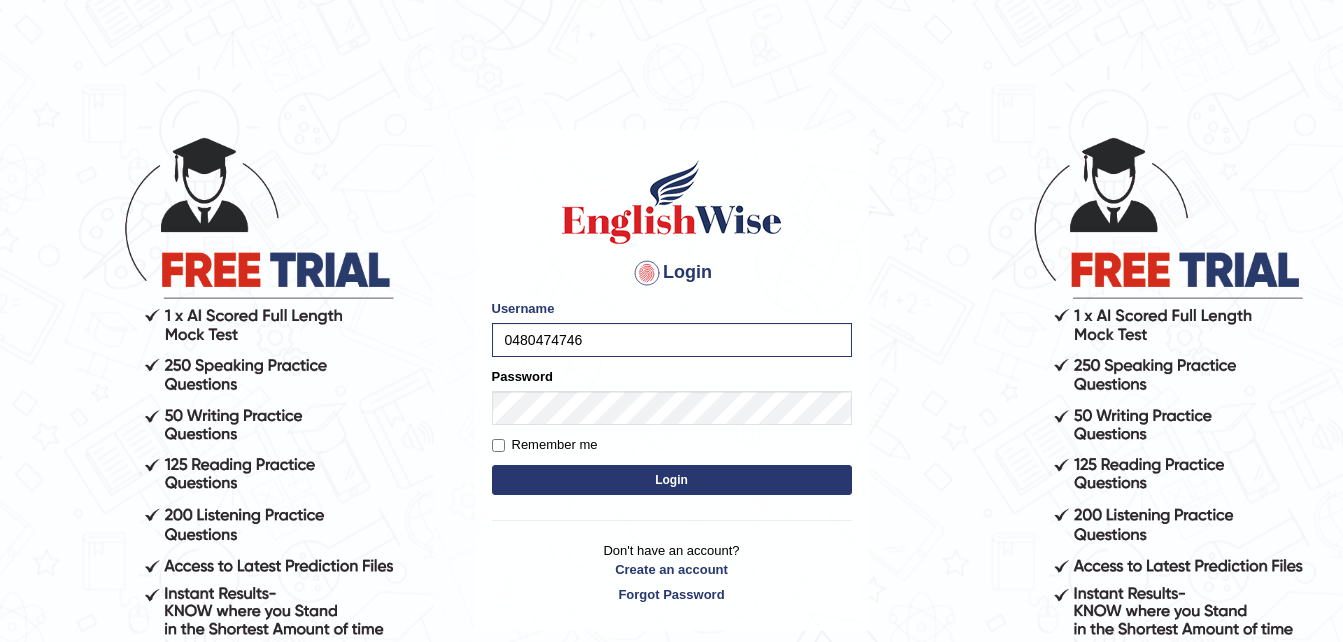 click on "Login" at bounding box center [672, 480] 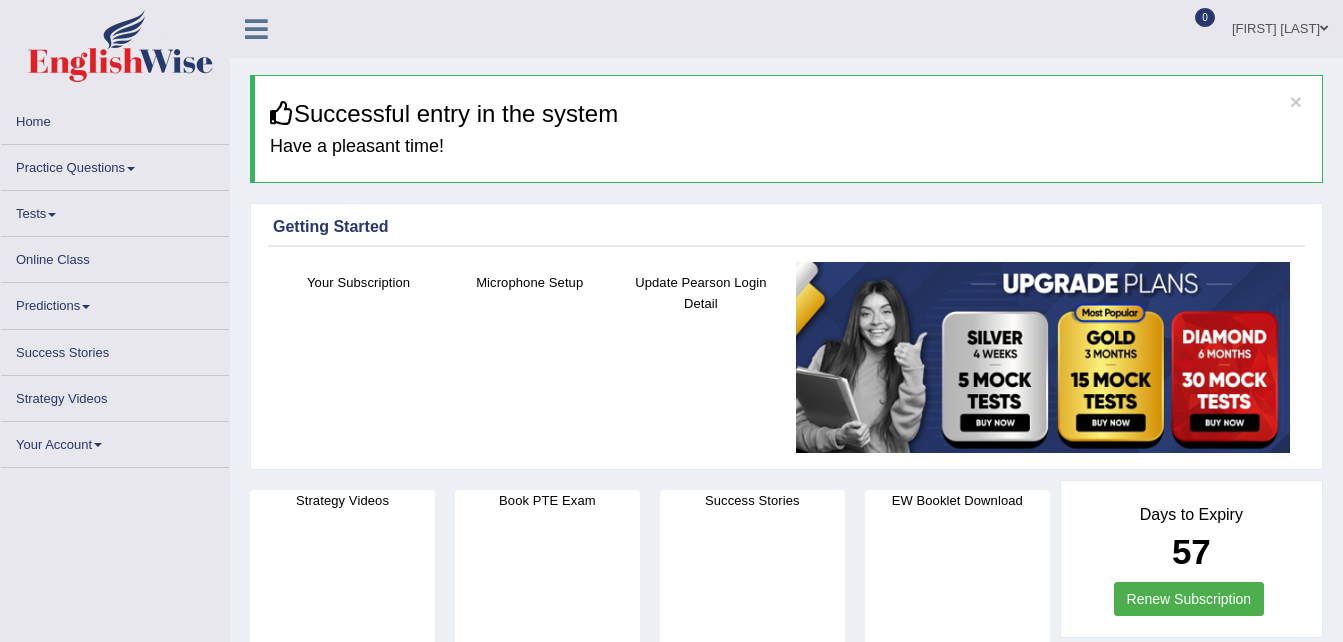 scroll, scrollTop: 0, scrollLeft: 0, axis: both 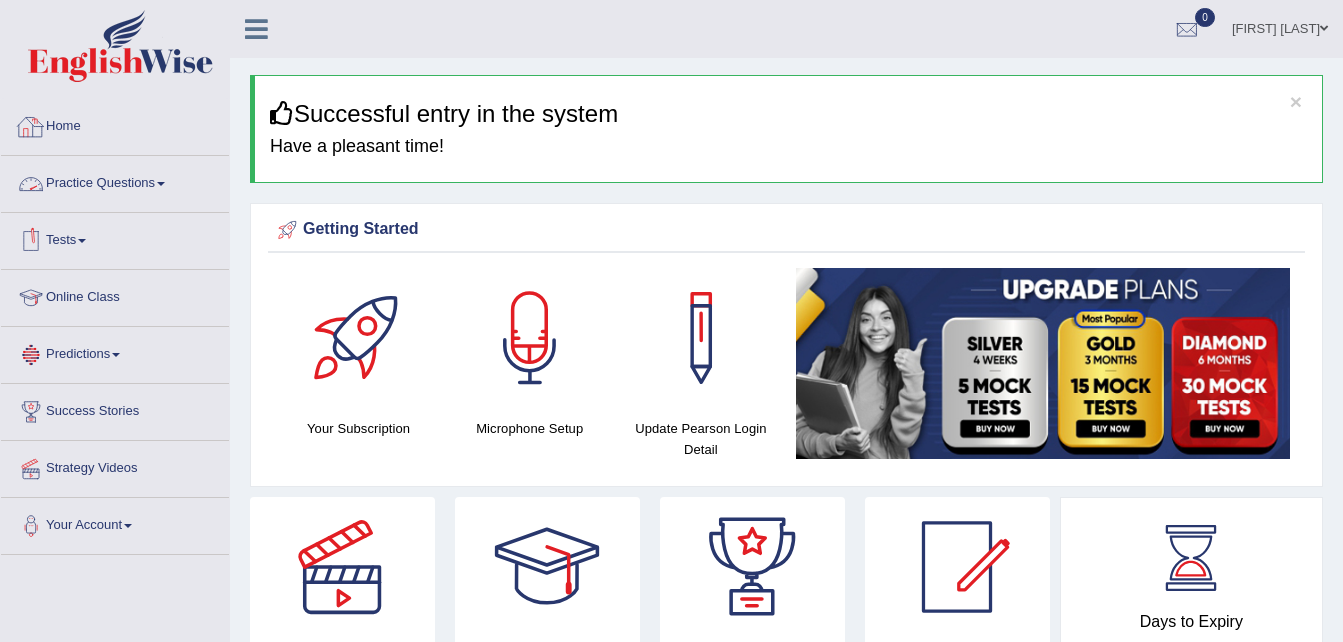 click on "Online Class" at bounding box center [115, 295] 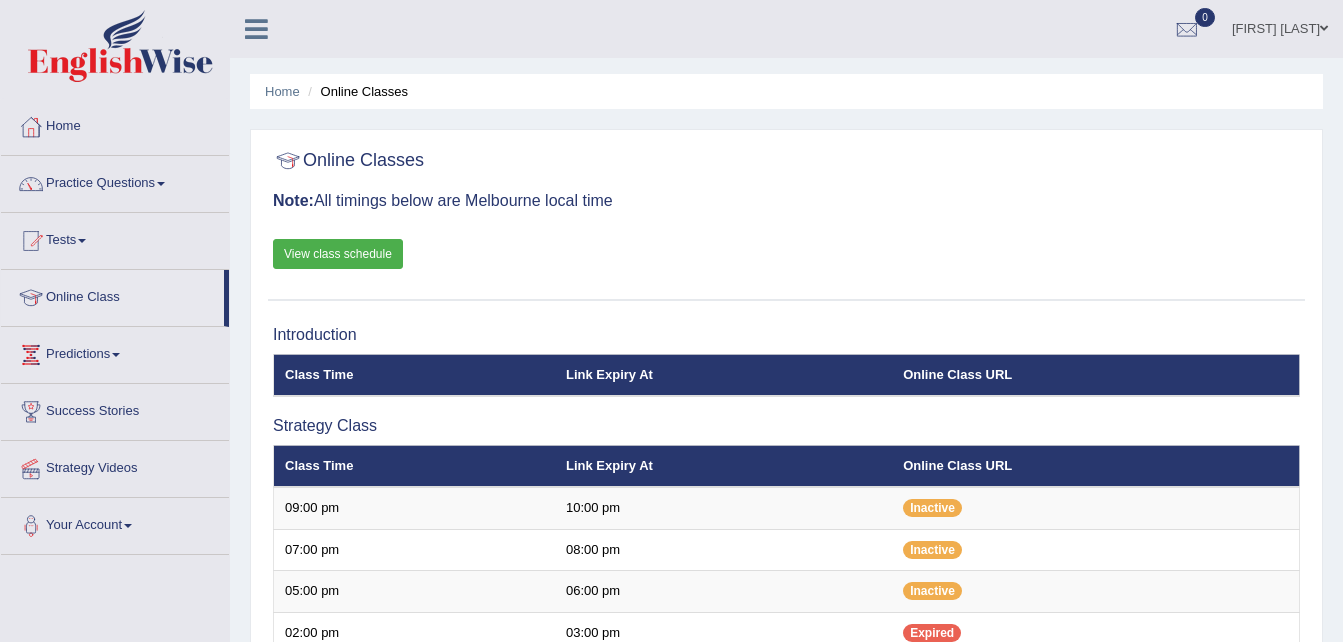 scroll, scrollTop: 0, scrollLeft: 0, axis: both 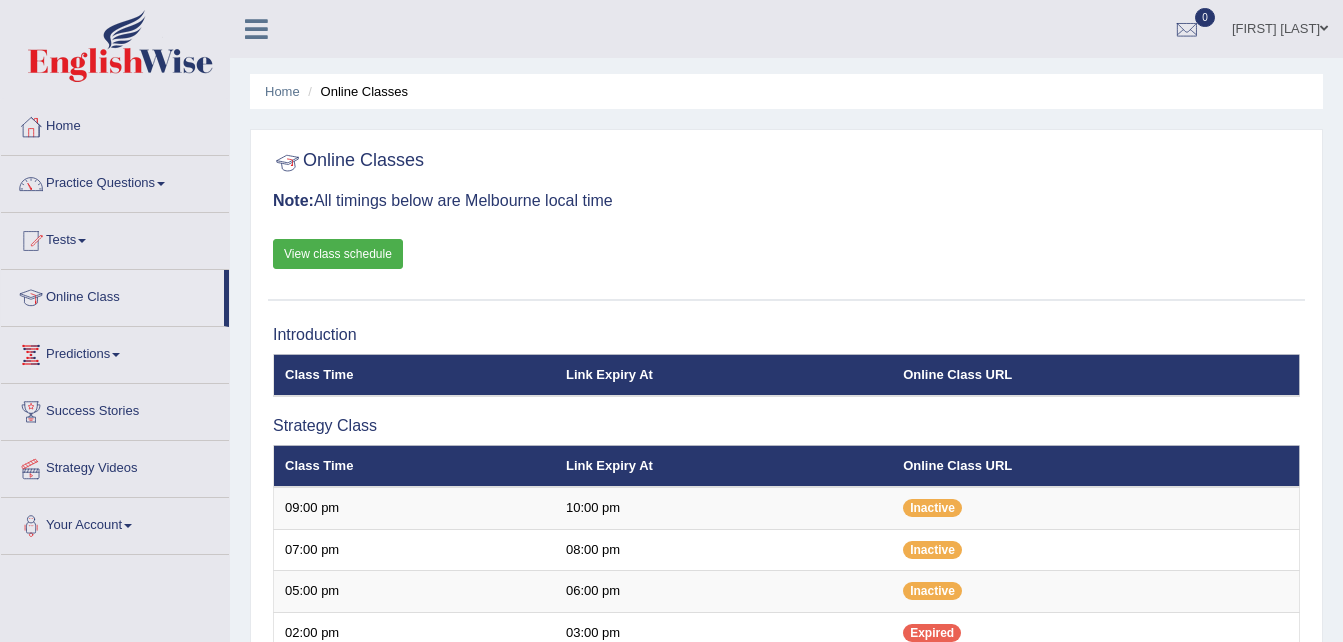 click on "View class schedule" at bounding box center [338, 254] 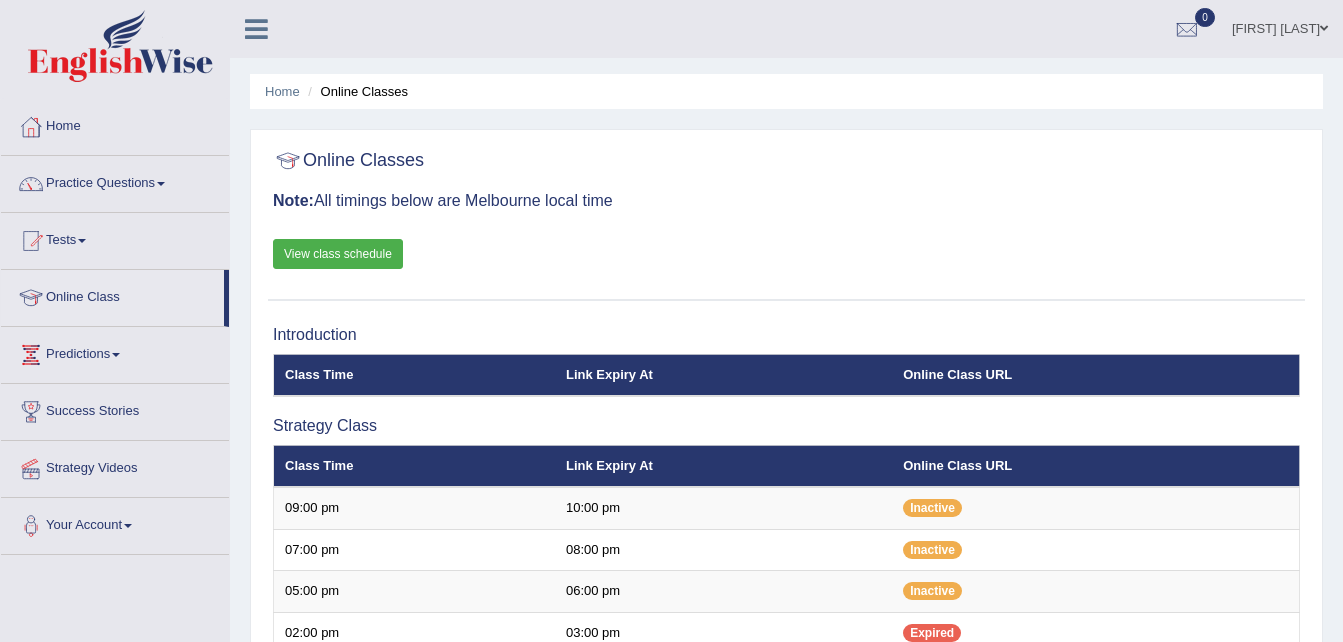 scroll, scrollTop: 0, scrollLeft: 0, axis: both 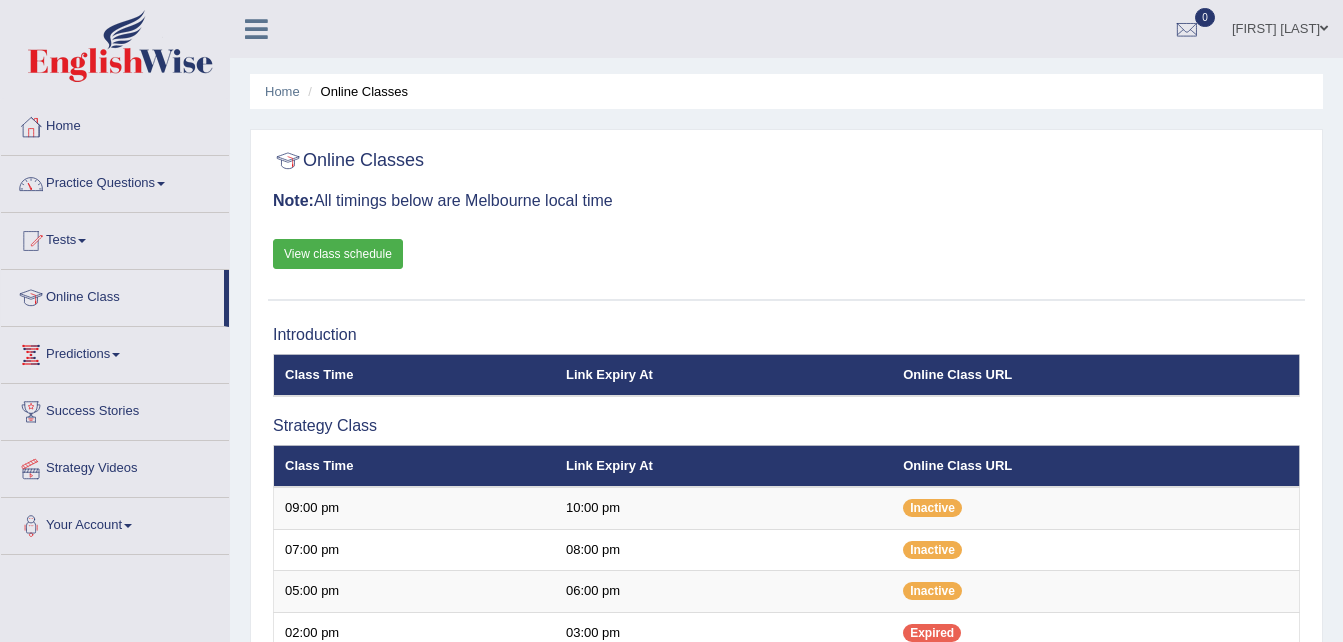 click on "Practice Questions" at bounding box center (115, 181) 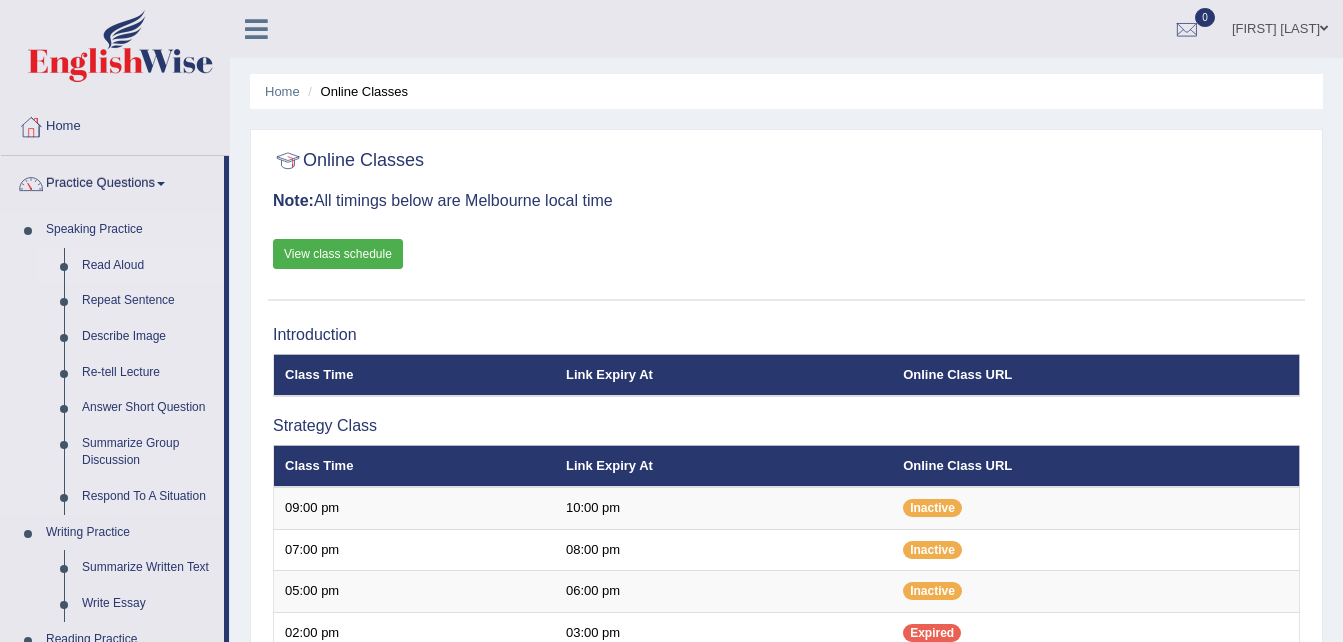 click on "Read Aloud" at bounding box center (148, 266) 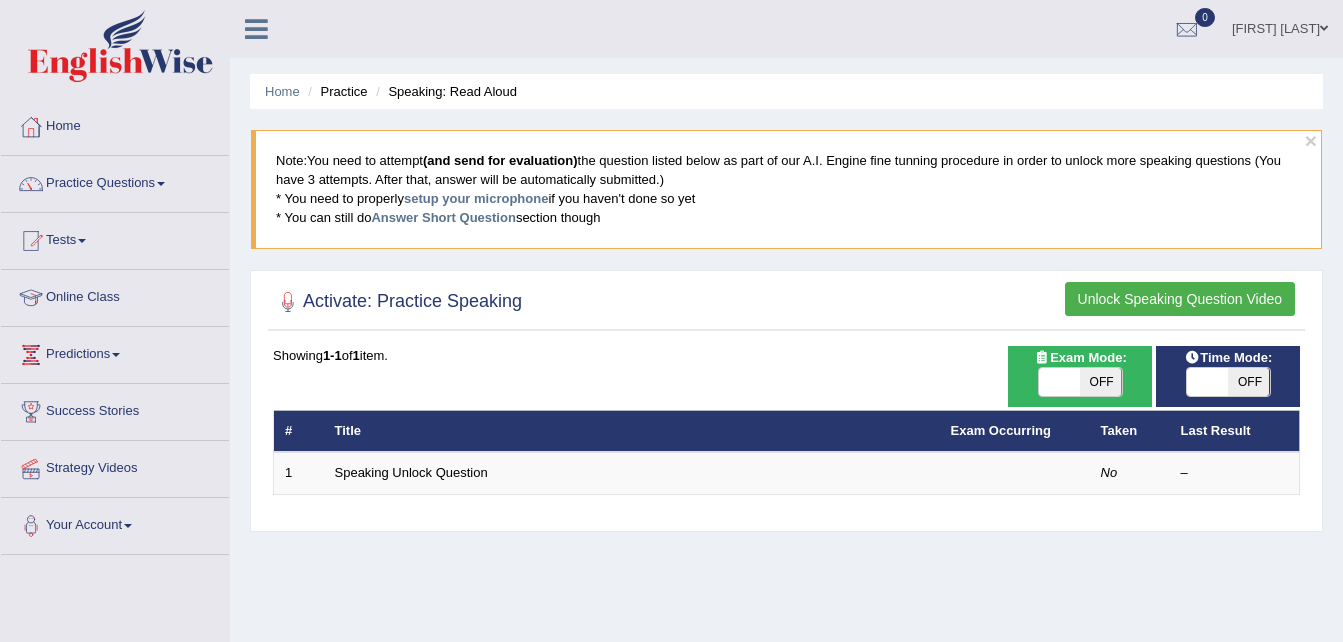 scroll, scrollTop: 0, scrollLeft: 0, axis: both 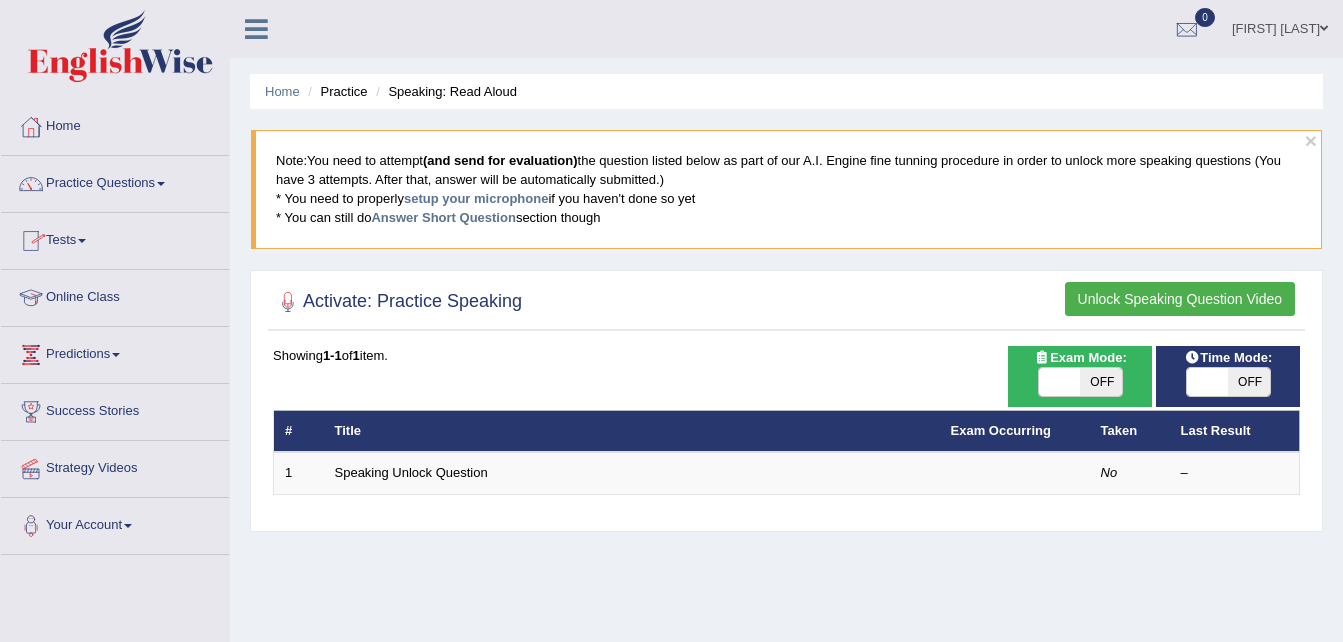click on "Practice Questions" at bounding box center [115, 181] 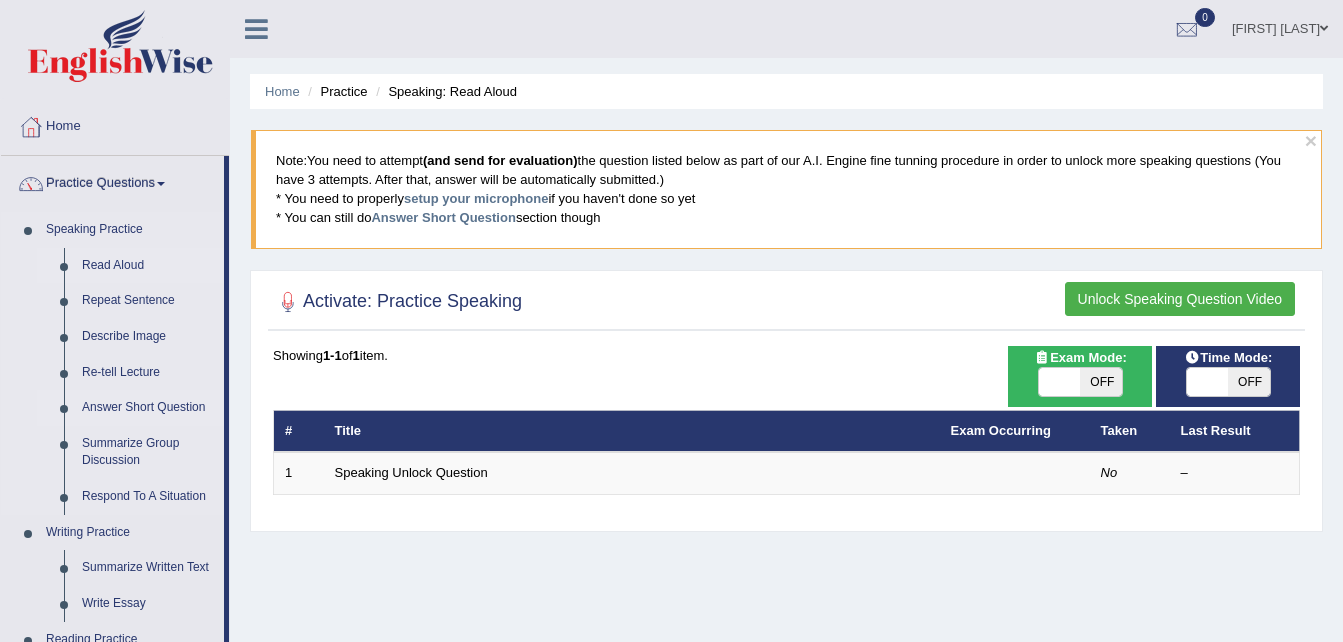 click on "Answer Short Question" at bounding box center (148, 408) 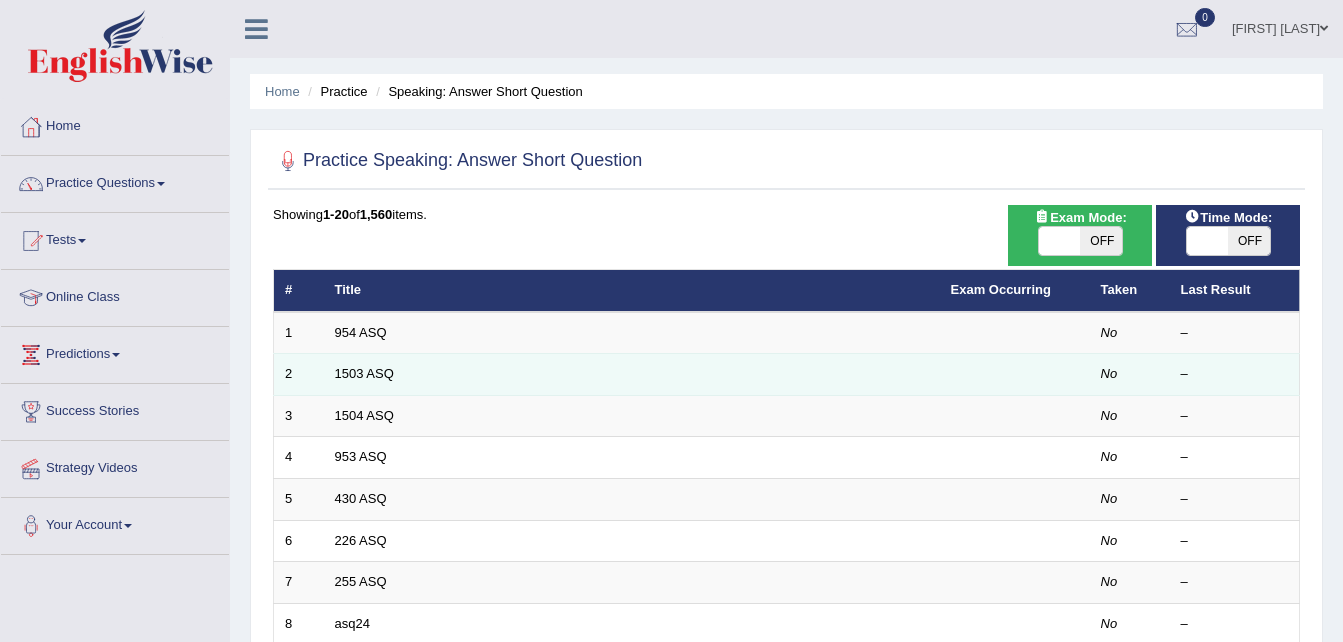 scroll, scrollTop: 0, scrollLeft: 0, axis: both 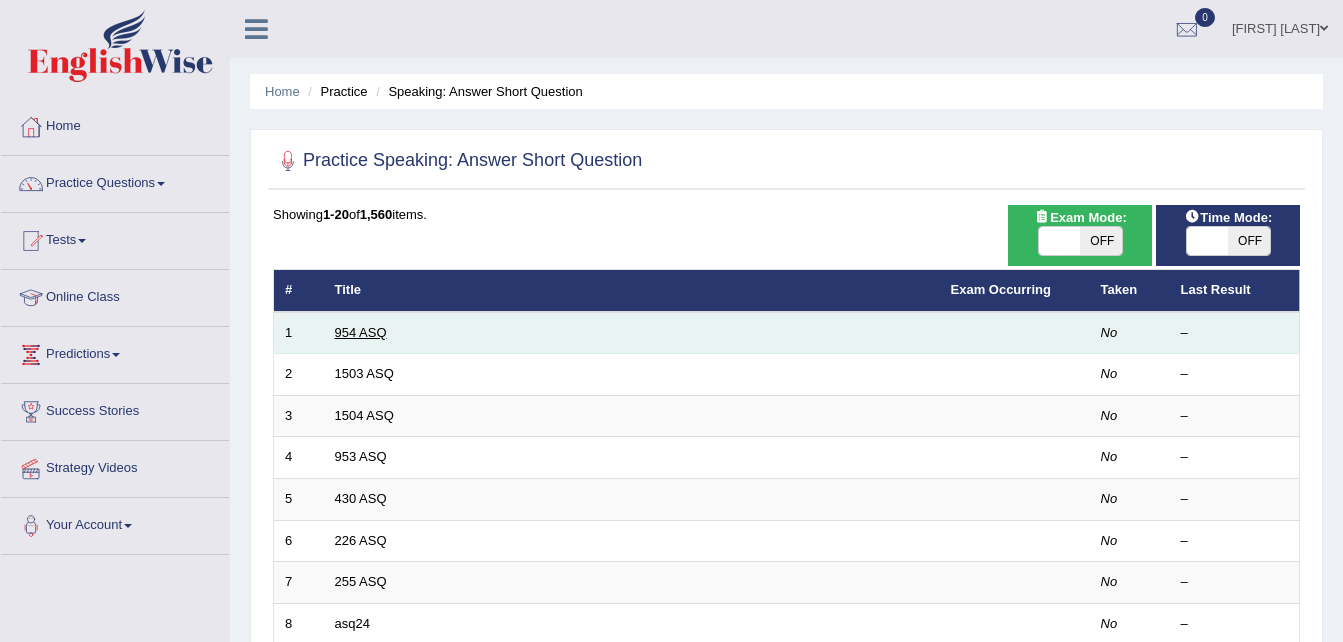 click on "954 ASQ" at bounding box center [361, 332] 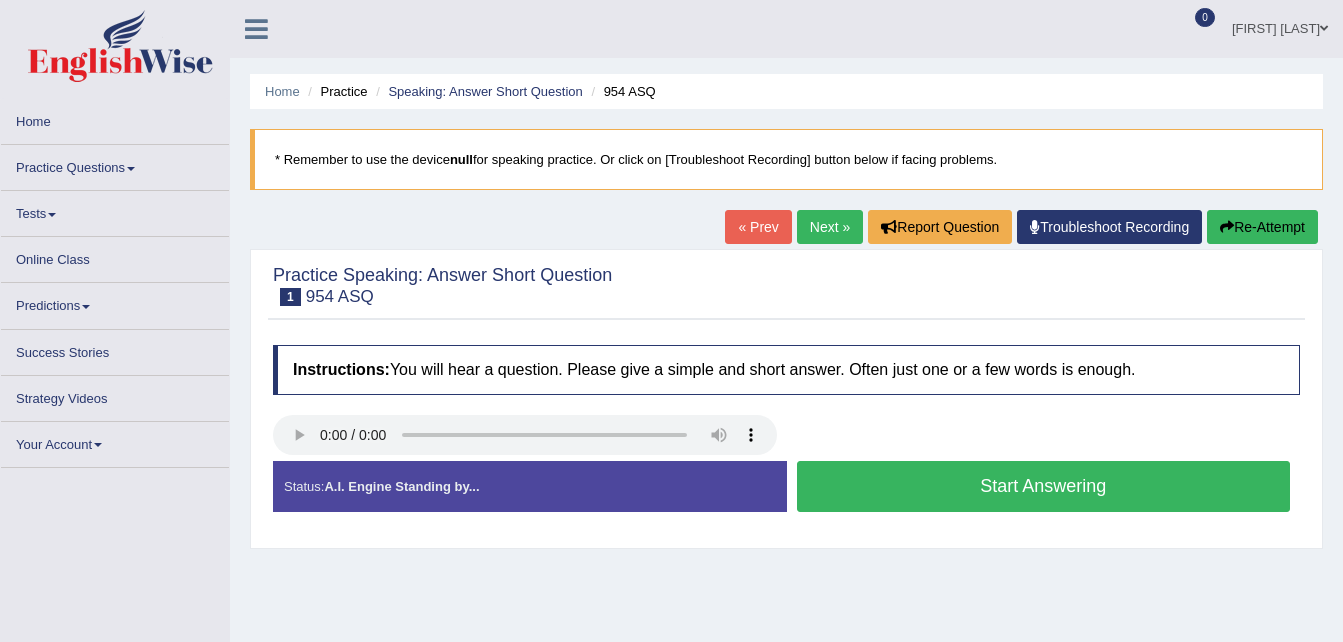 scroll, scrollTop: 0, scrollLeft: 0, axis: both 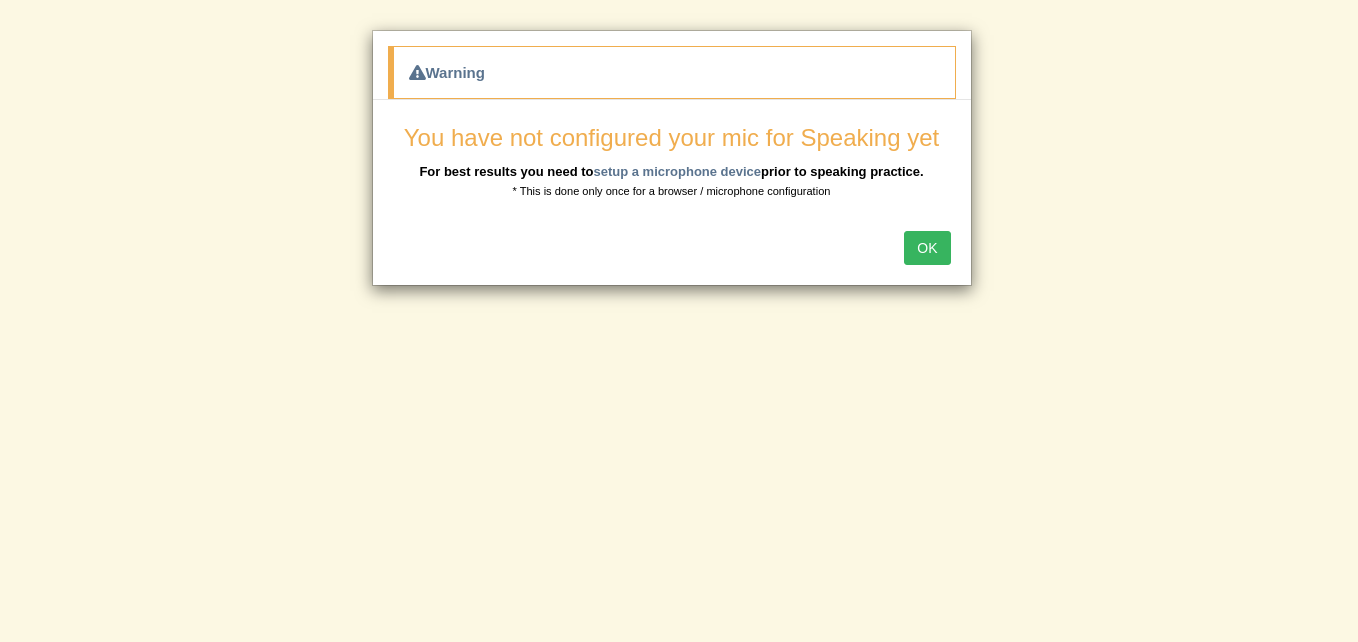 click on "OK" at bounding box center [927, 248] 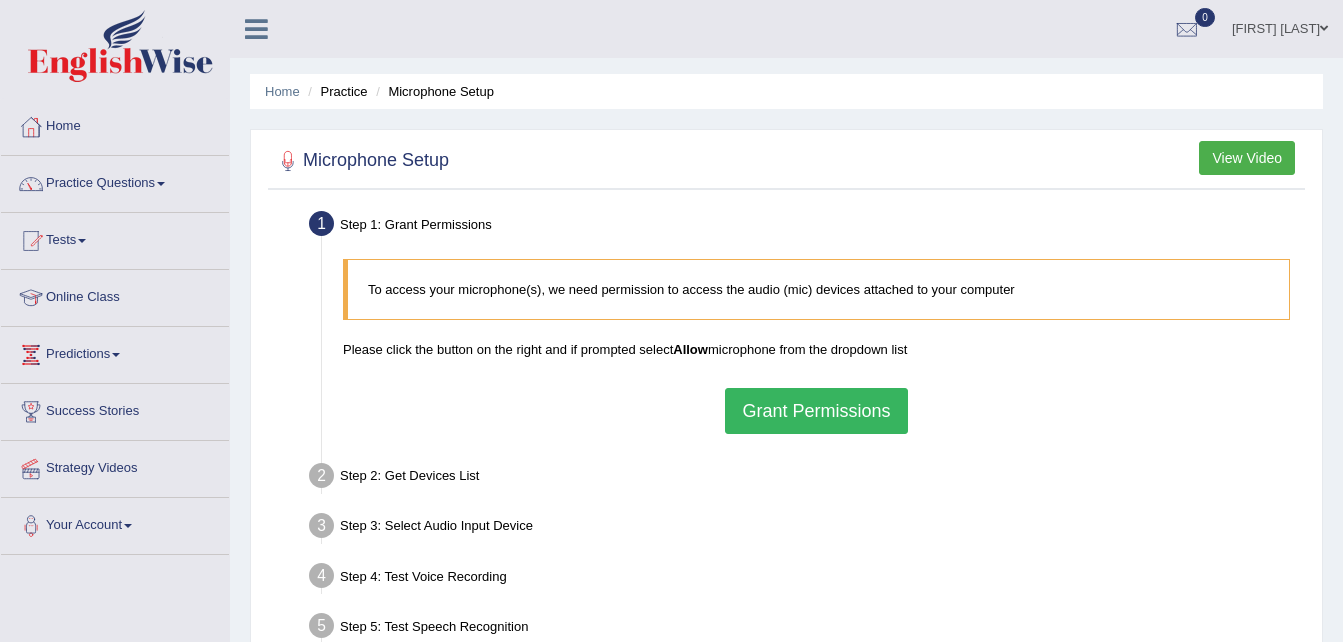 scroll, scrollTop: 0, scrollLeft: 0, axis: both 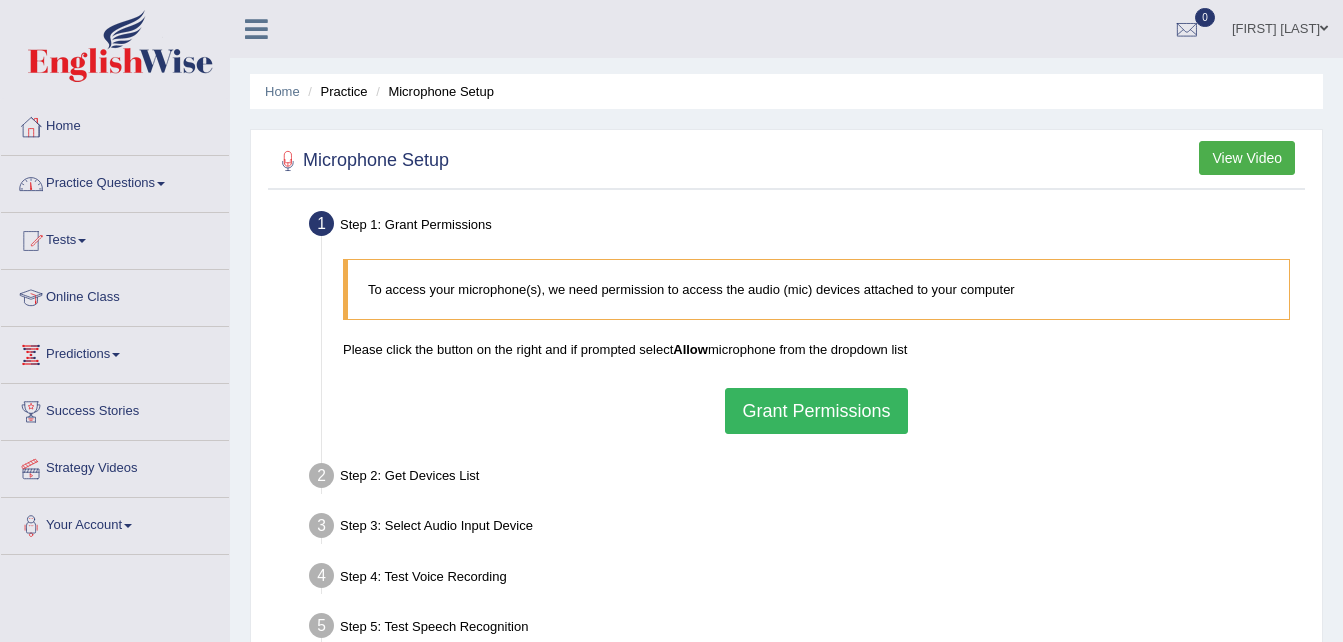 click on "Practice Questions" at bounding box center [115, 181] 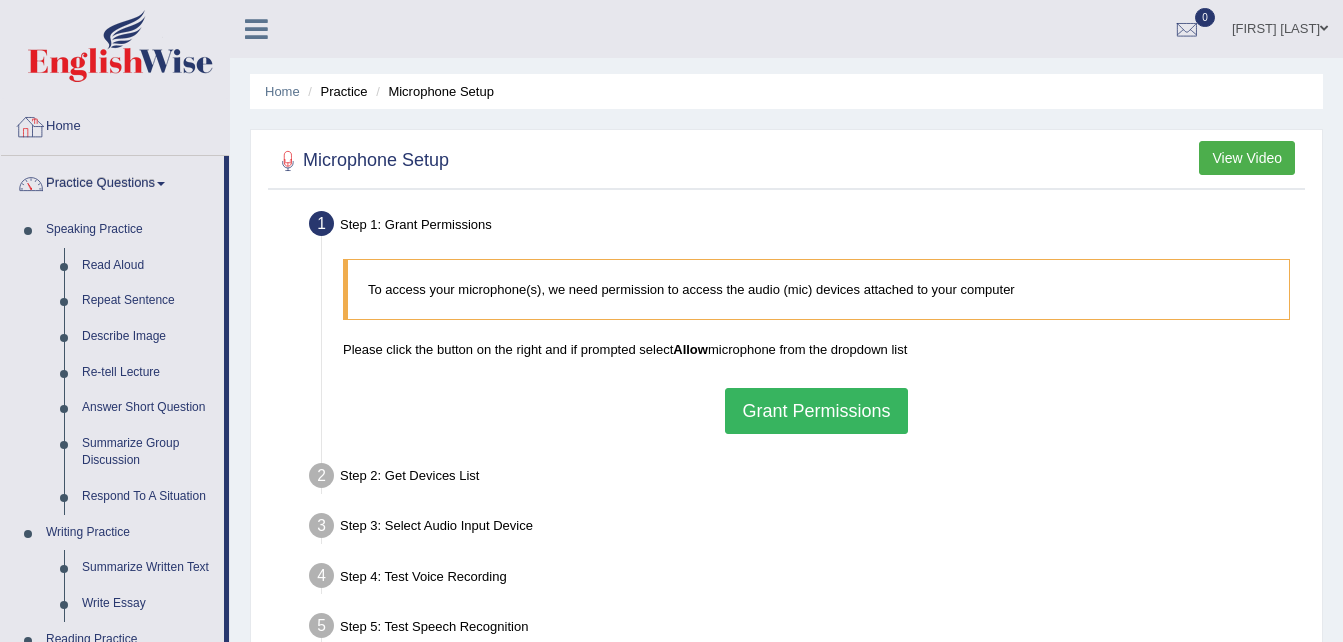 click on "Home" at bounding box center [115, 124] 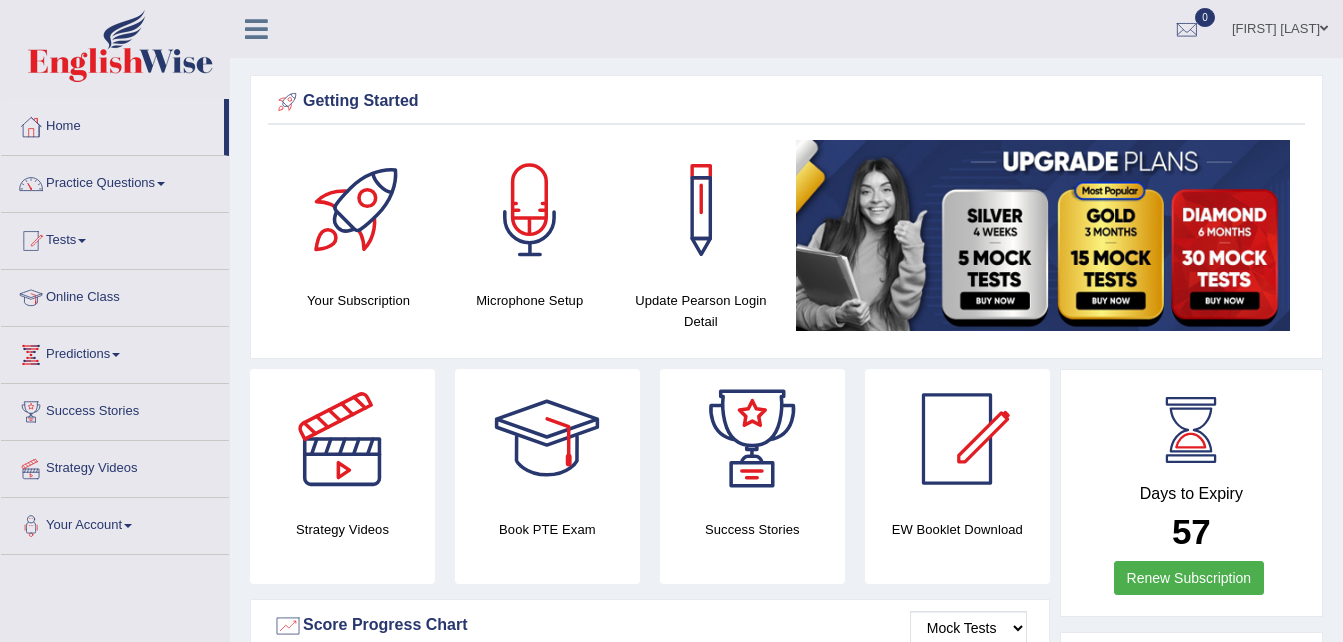 scroll, scrollTop: 0, scrollLeft: 0, axis: both 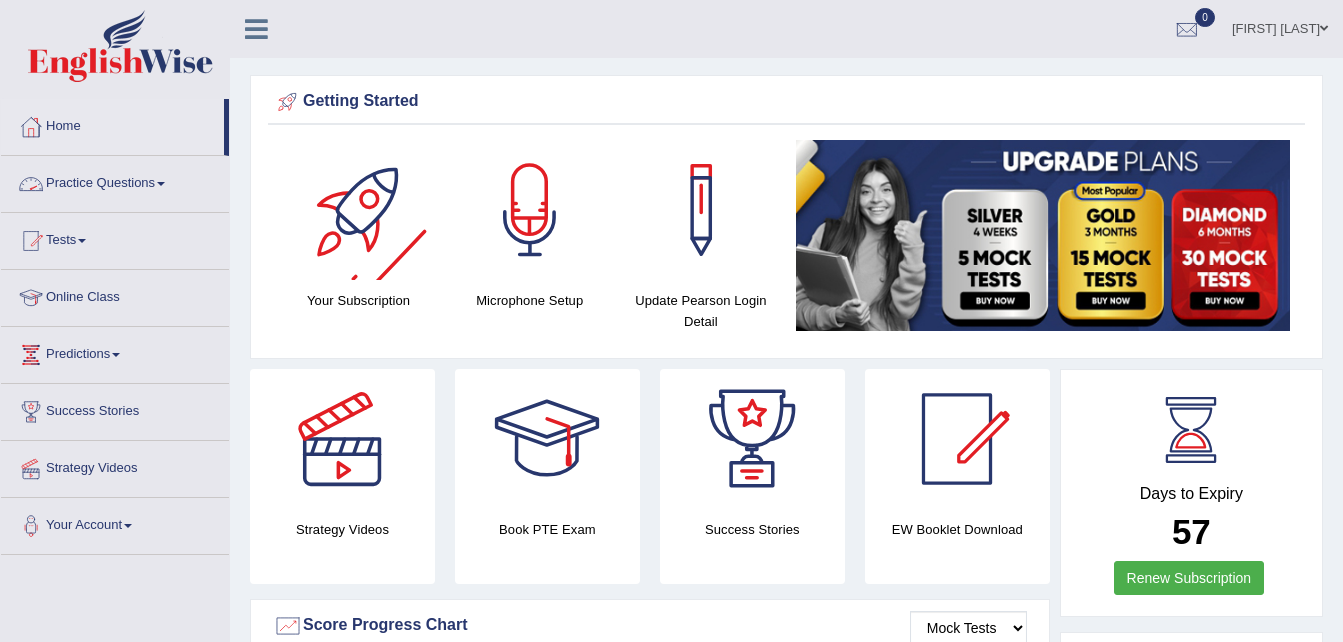 click at bounding box center (359, 210) 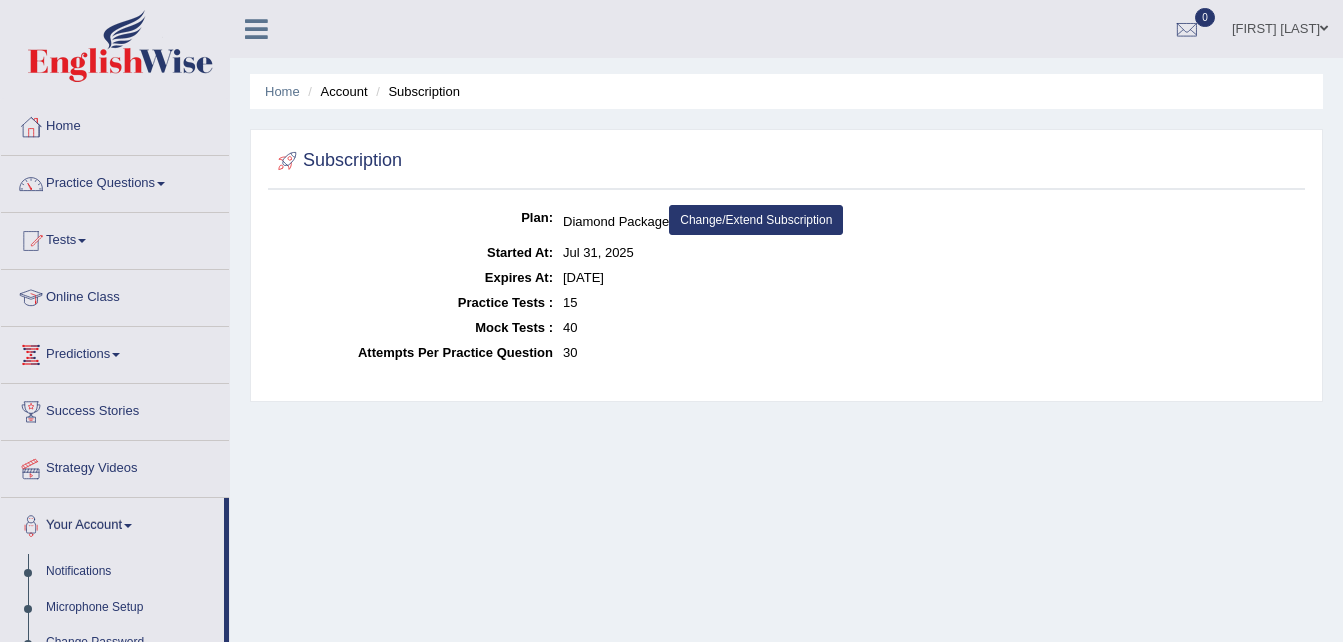 scroll, scrollTop: 0, scrollLeft: 0, axis: both 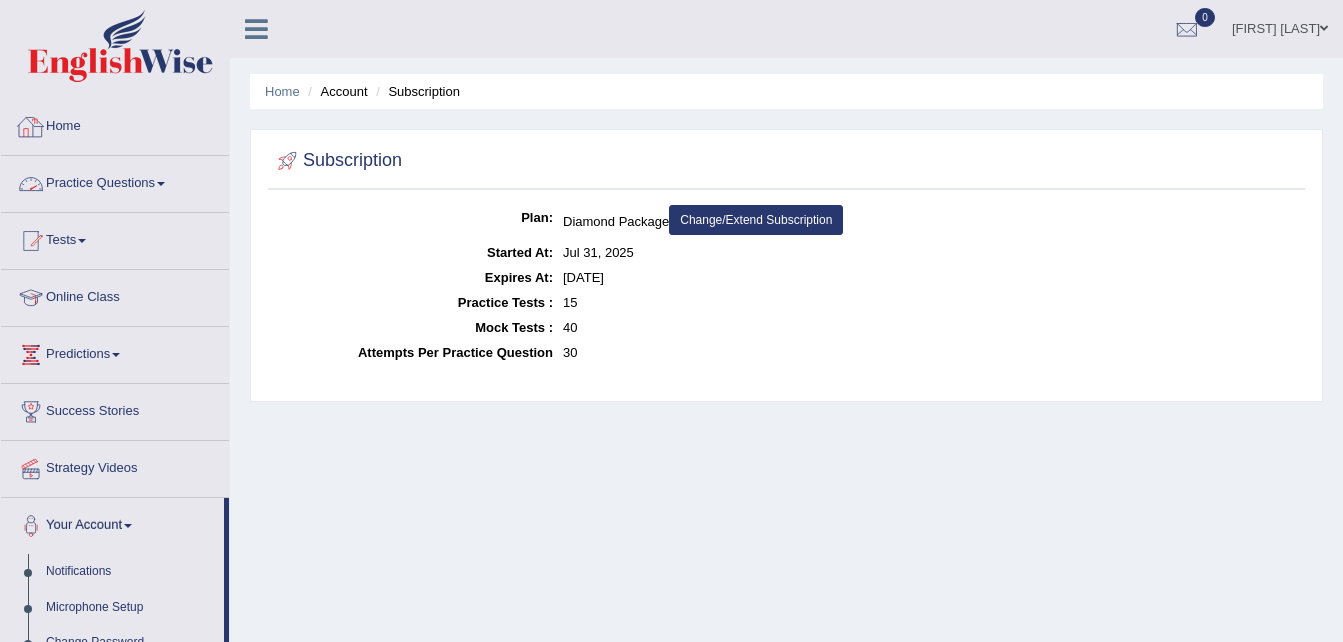 click on "Home" at bounding box center (115, 124) 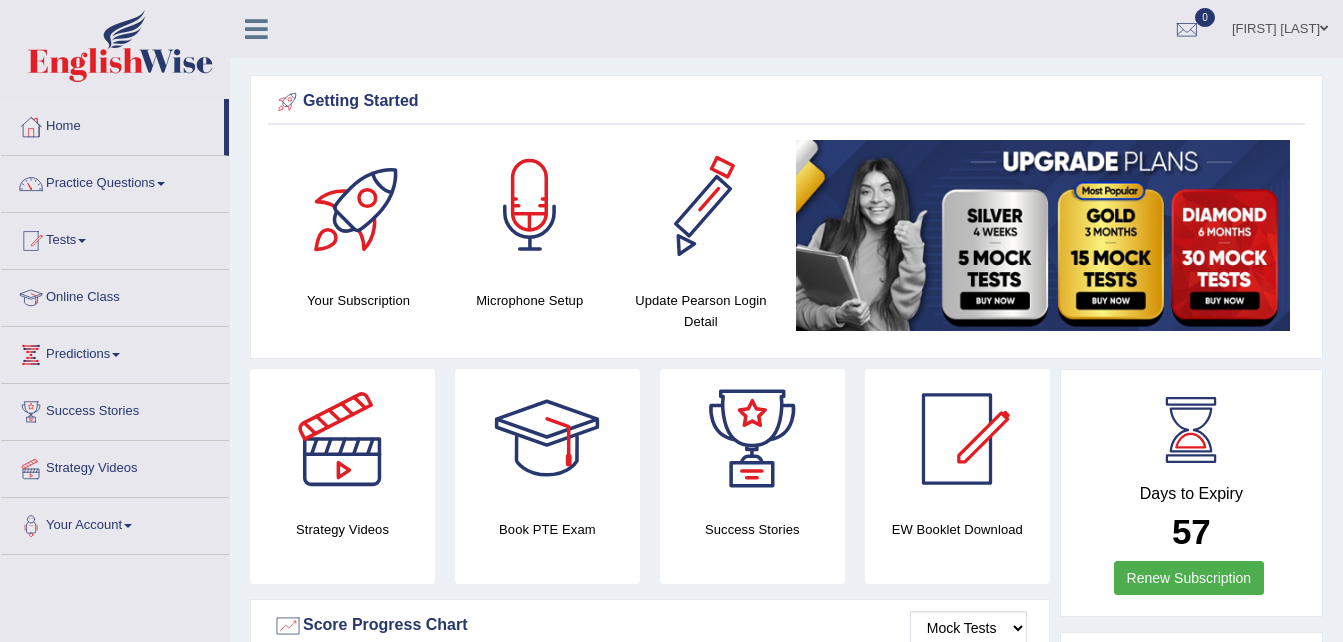 scroll, scrollTop: 0, scrollLeft: 0, axis: both 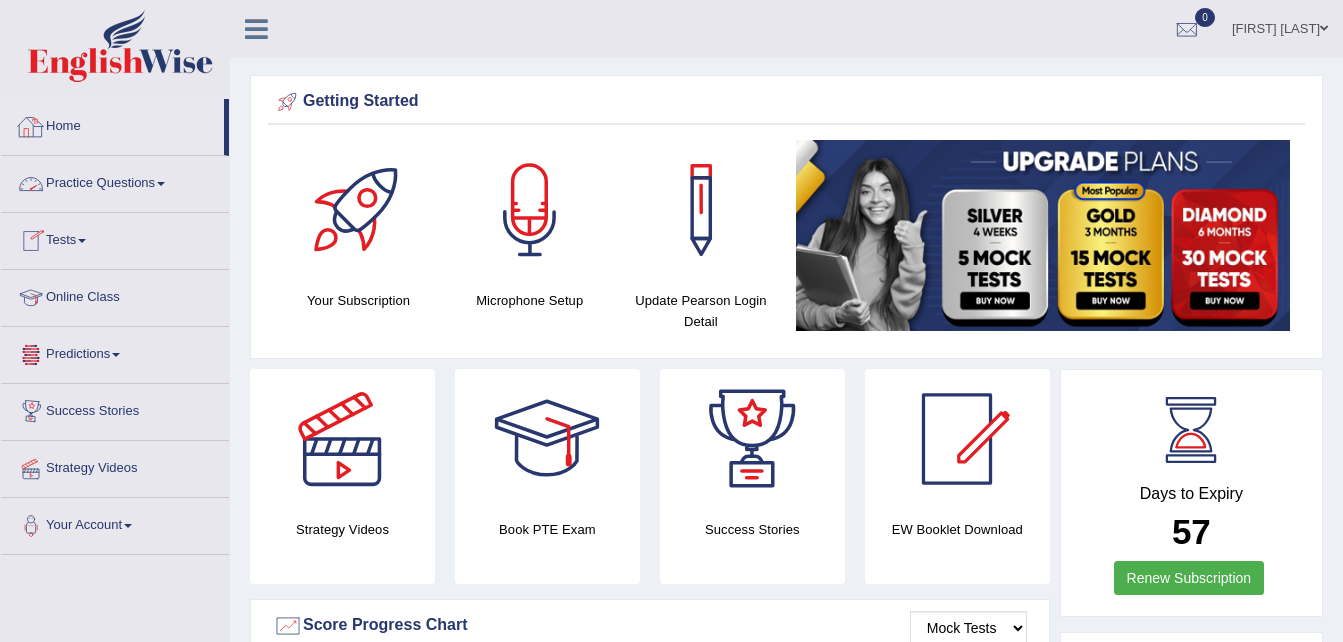 click on "Home" at bounding box center (112, 124) 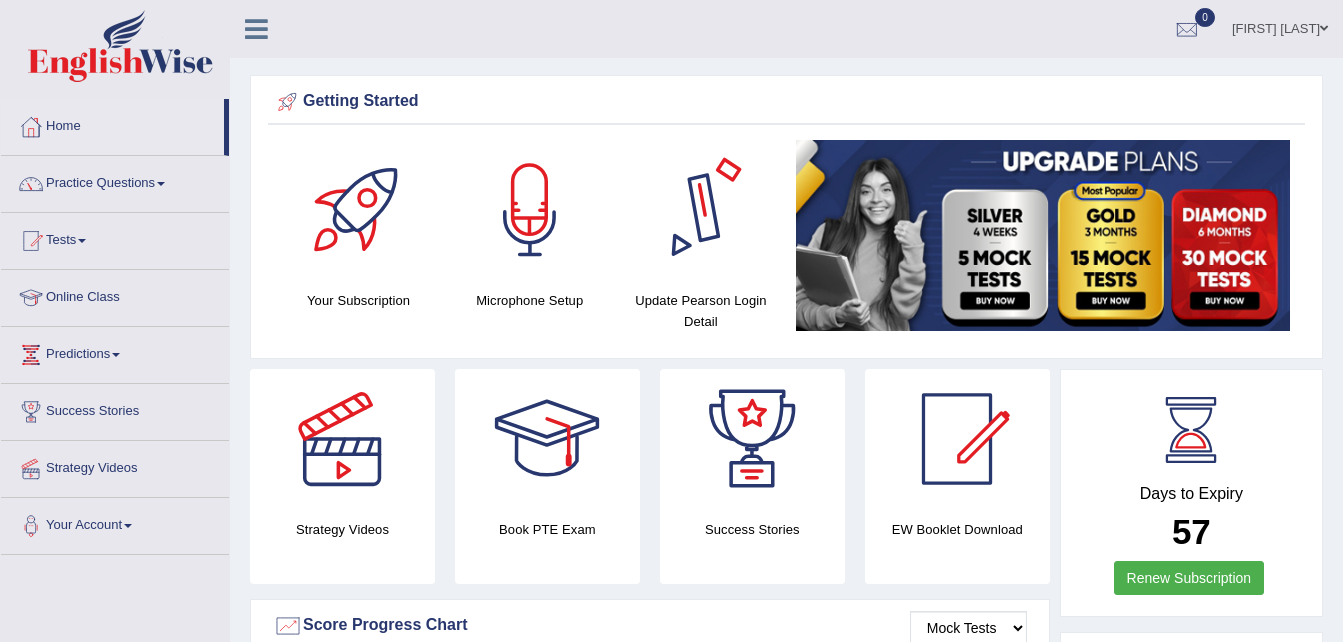 scroll, scrollTop: 0, scrollLeft: 0, axis: both 